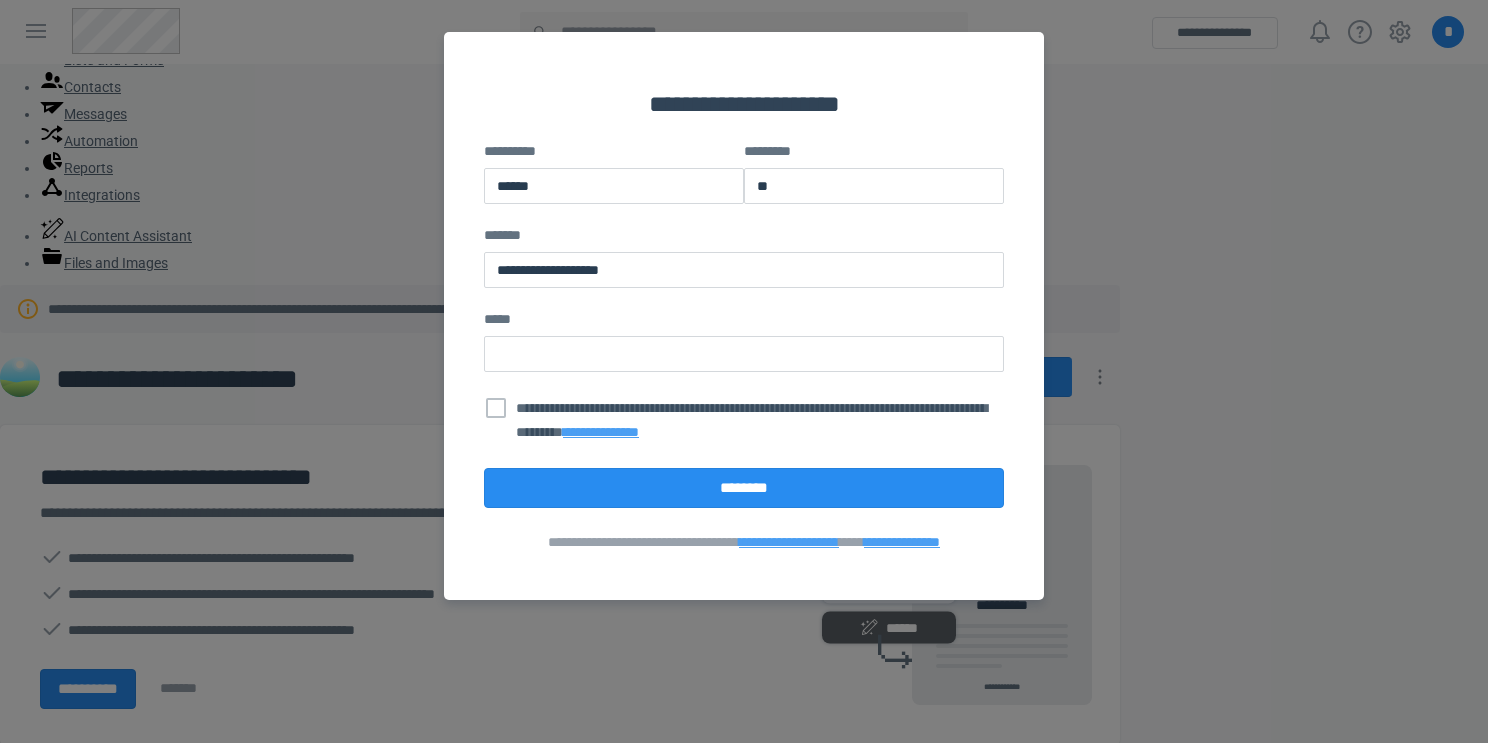 scroll, scrollTop: 0, scrollLeft: 0, axis: both 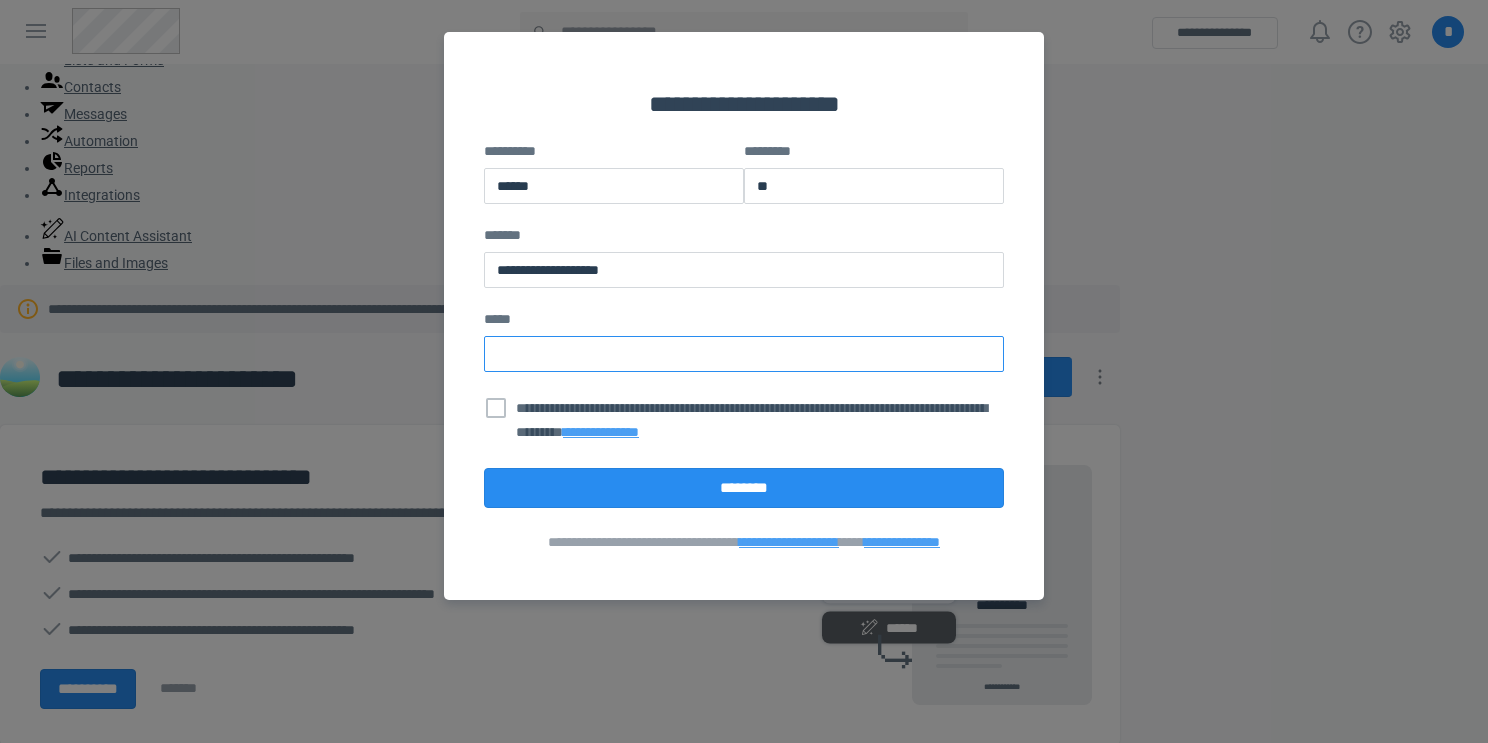 click at bounding box center [744, 354] 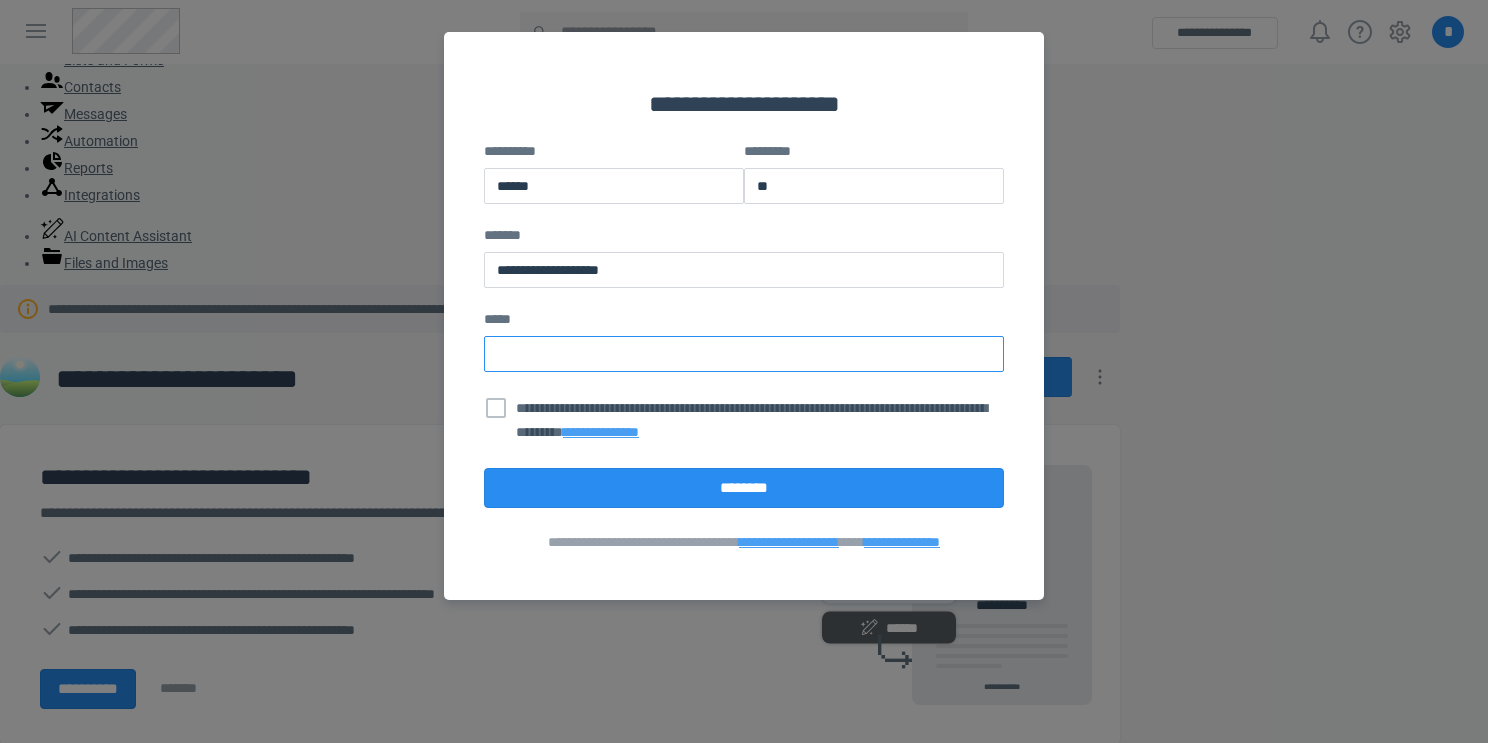 type on "**********" 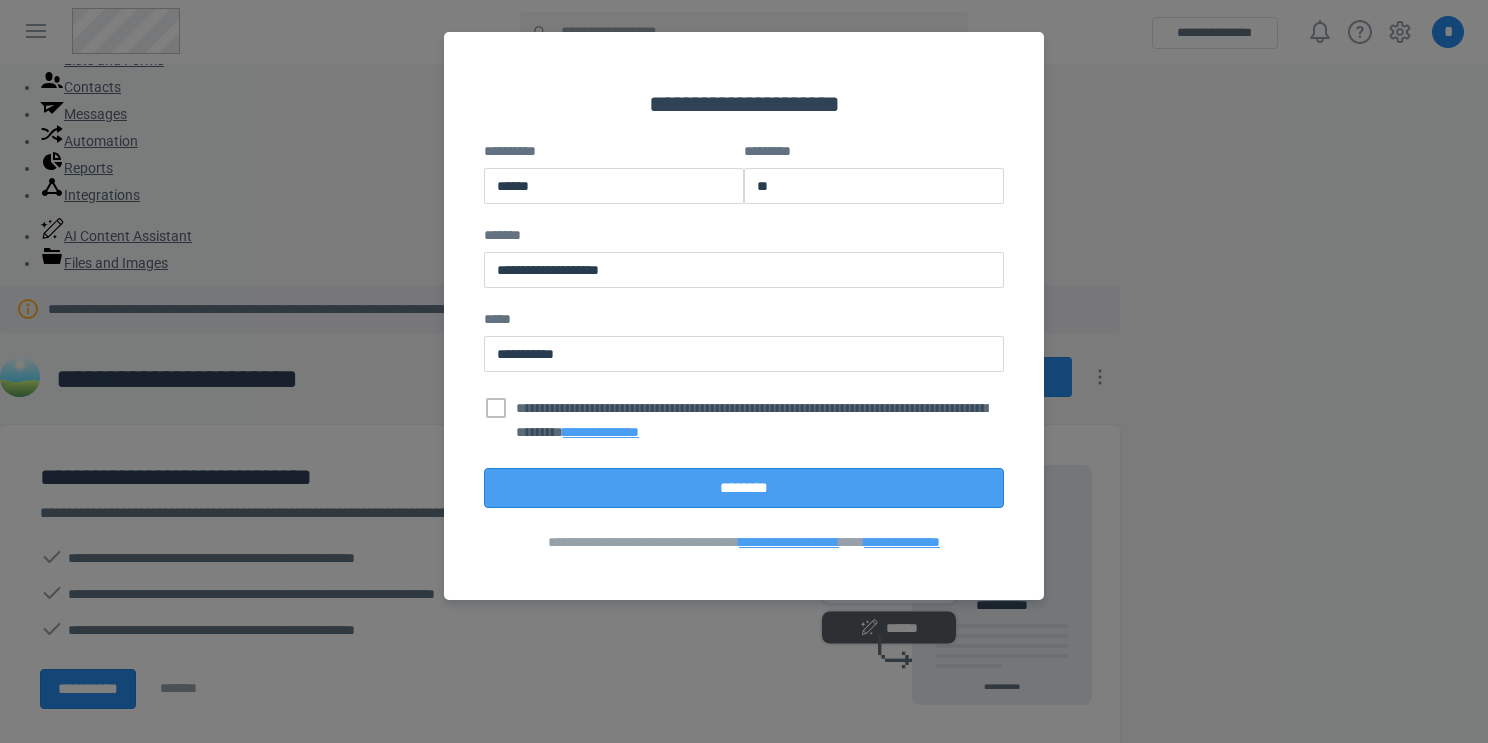 click on "********" at bounding box center (744, 488) 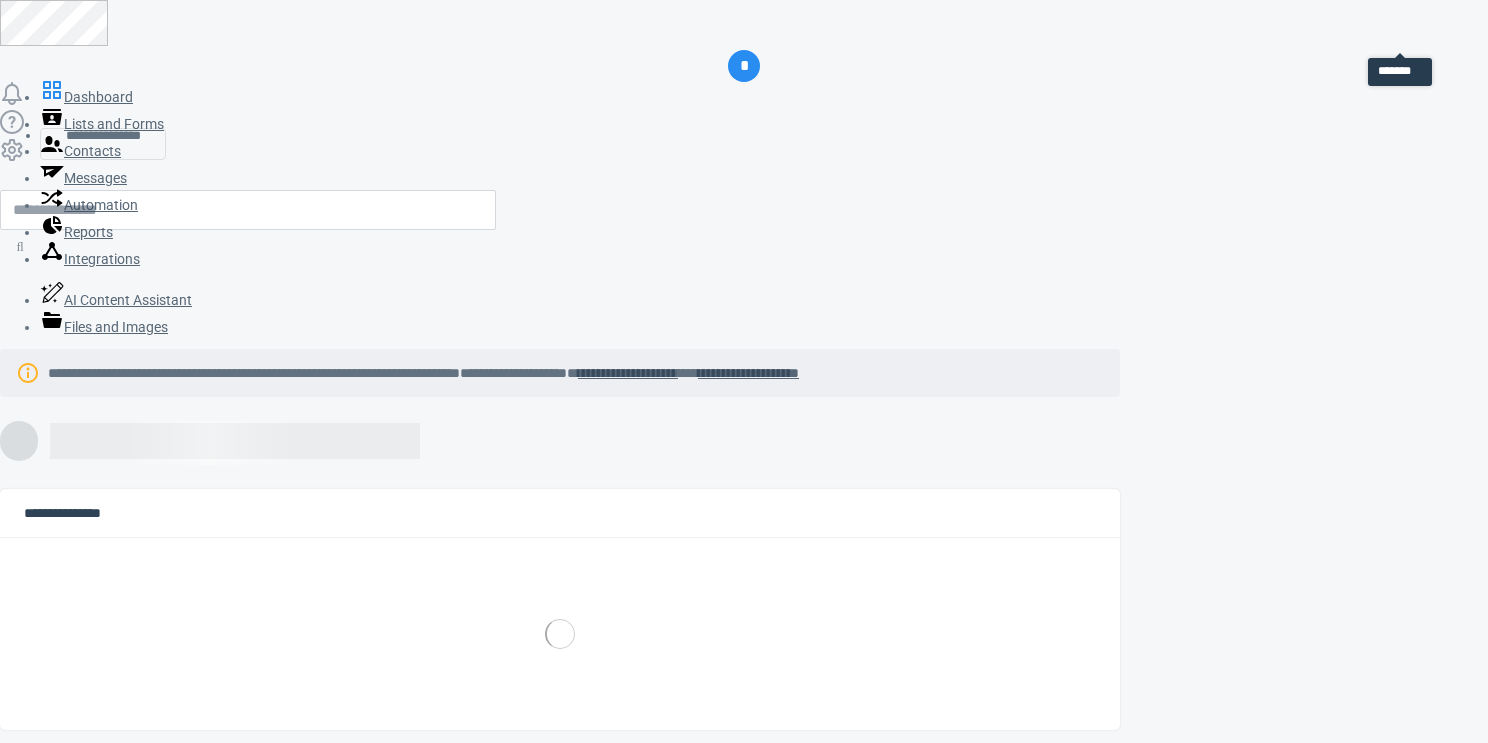 scroll, scrollTop: 0, scrollLeft: 0, axis: both 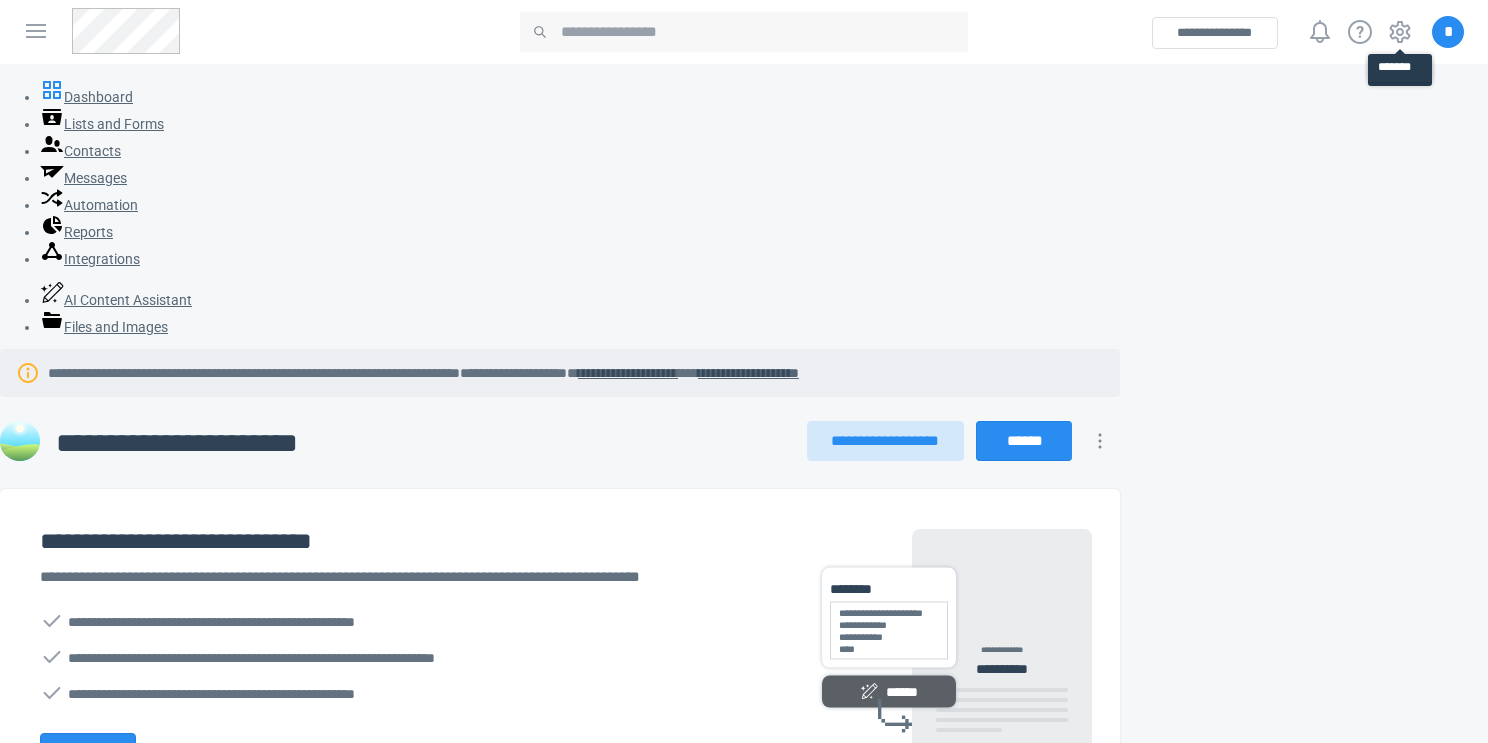 click 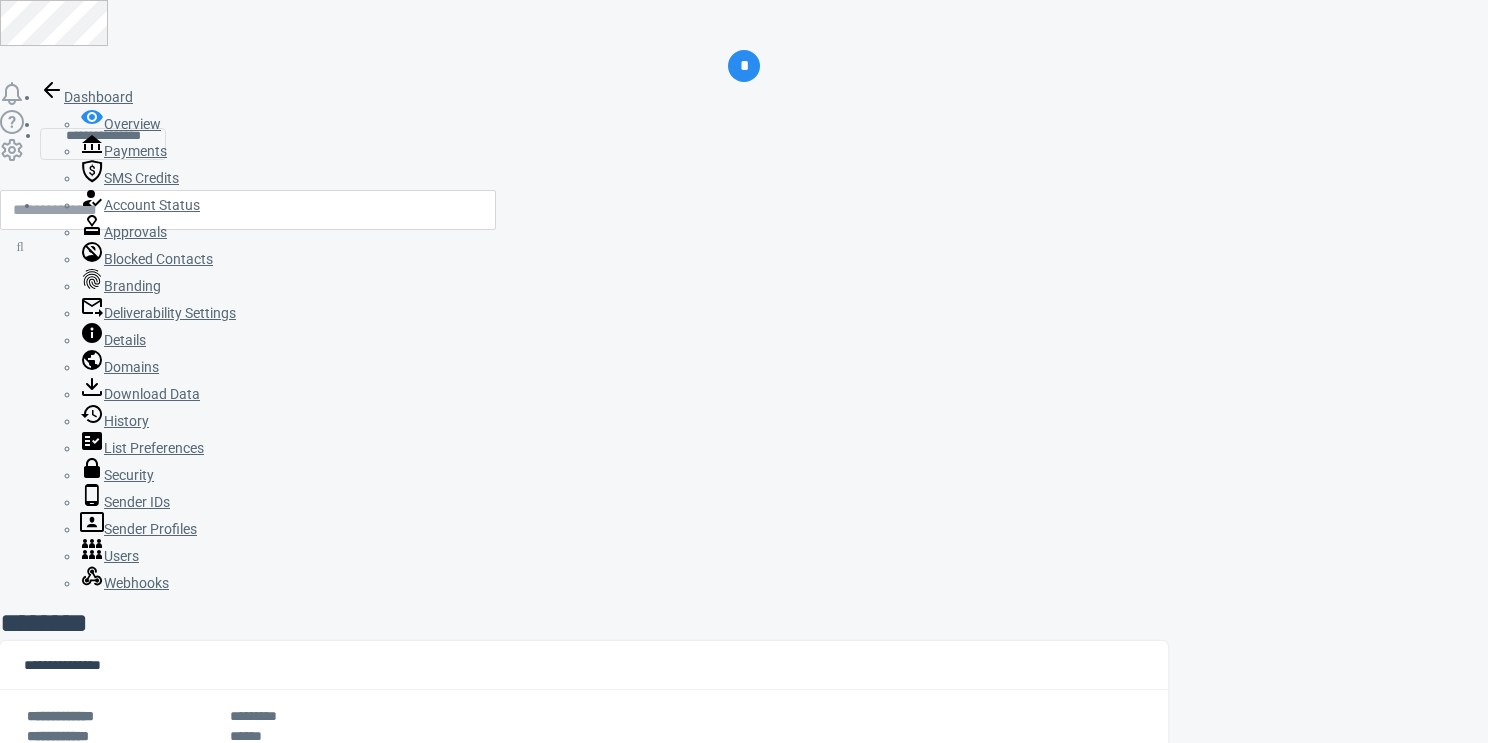 scroll, scrollTop: 0, scrollLeft: 0, axis: both 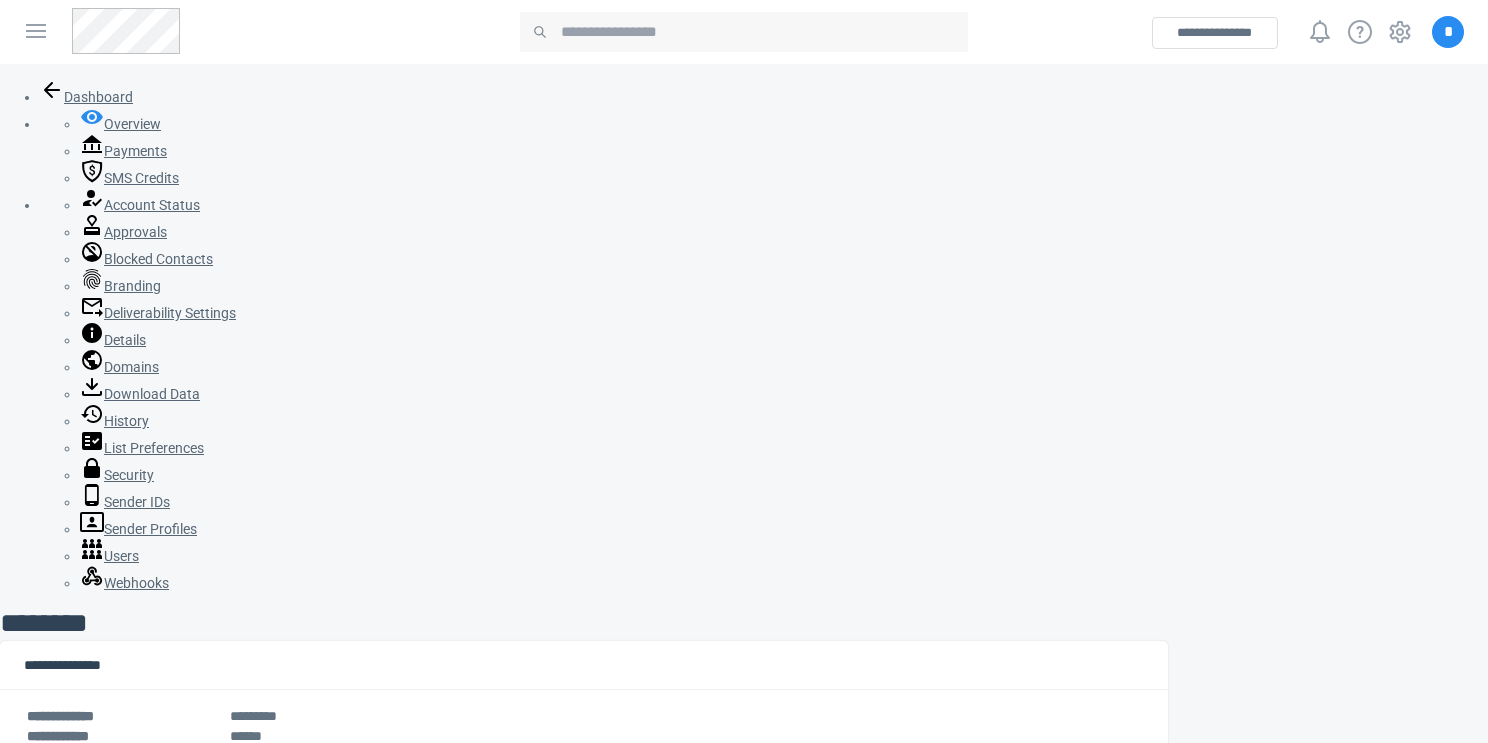 click on "*" at bounding box center (1448, 32) 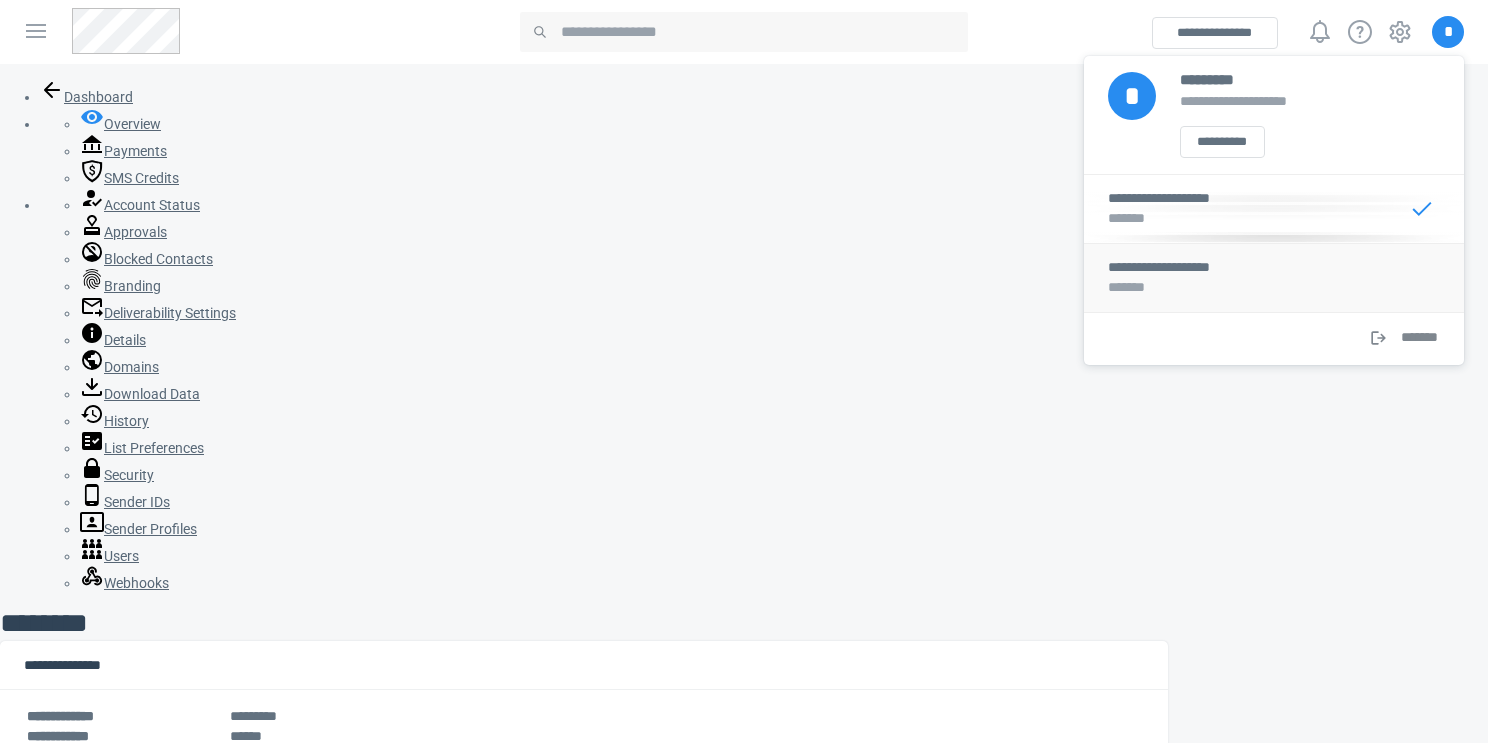 click on "* ******" at bounding box center (1274, 288) 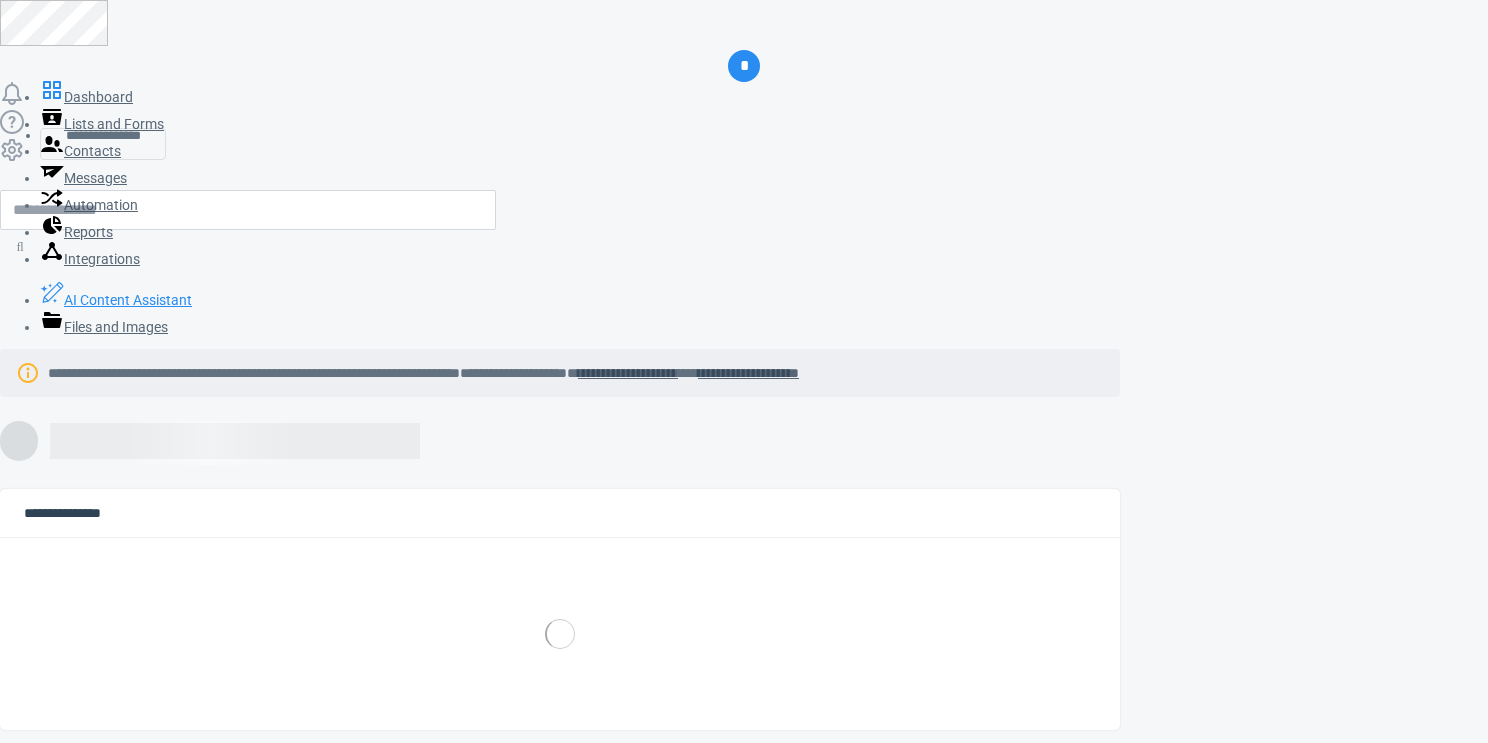 scroll, scrollTop: 0, scrollLeft: 0, axis: both 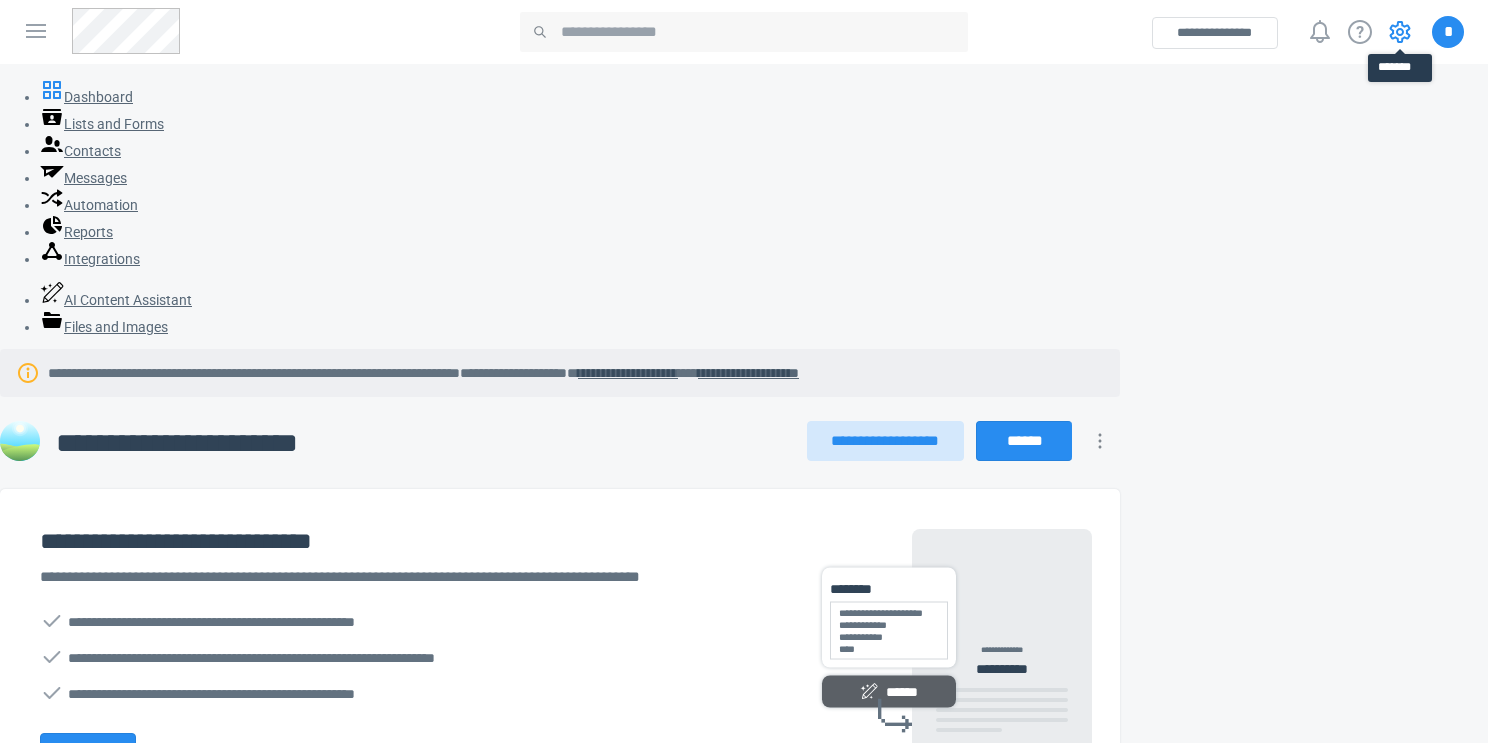 click 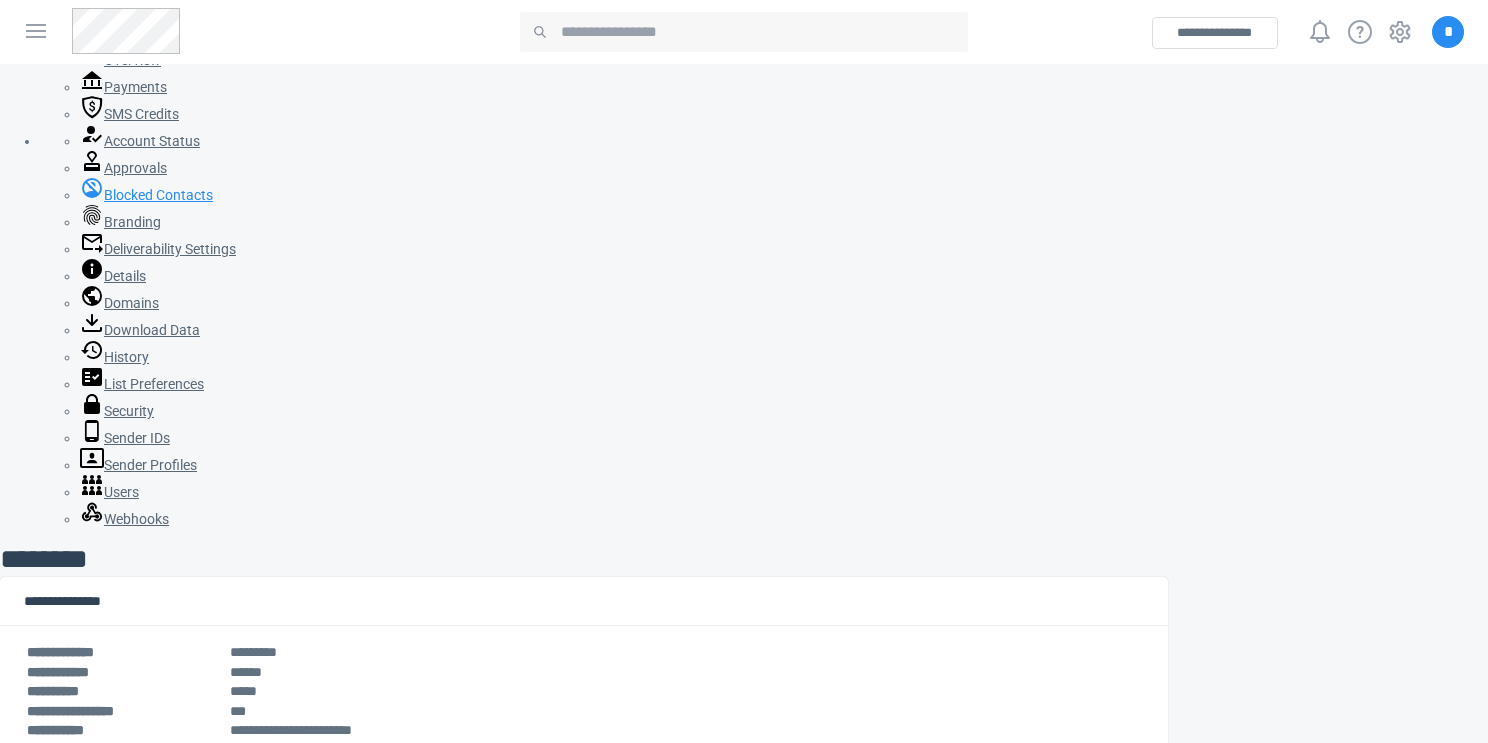 scroll, scrollTop: 0, scrollLeft: 0, axis: both 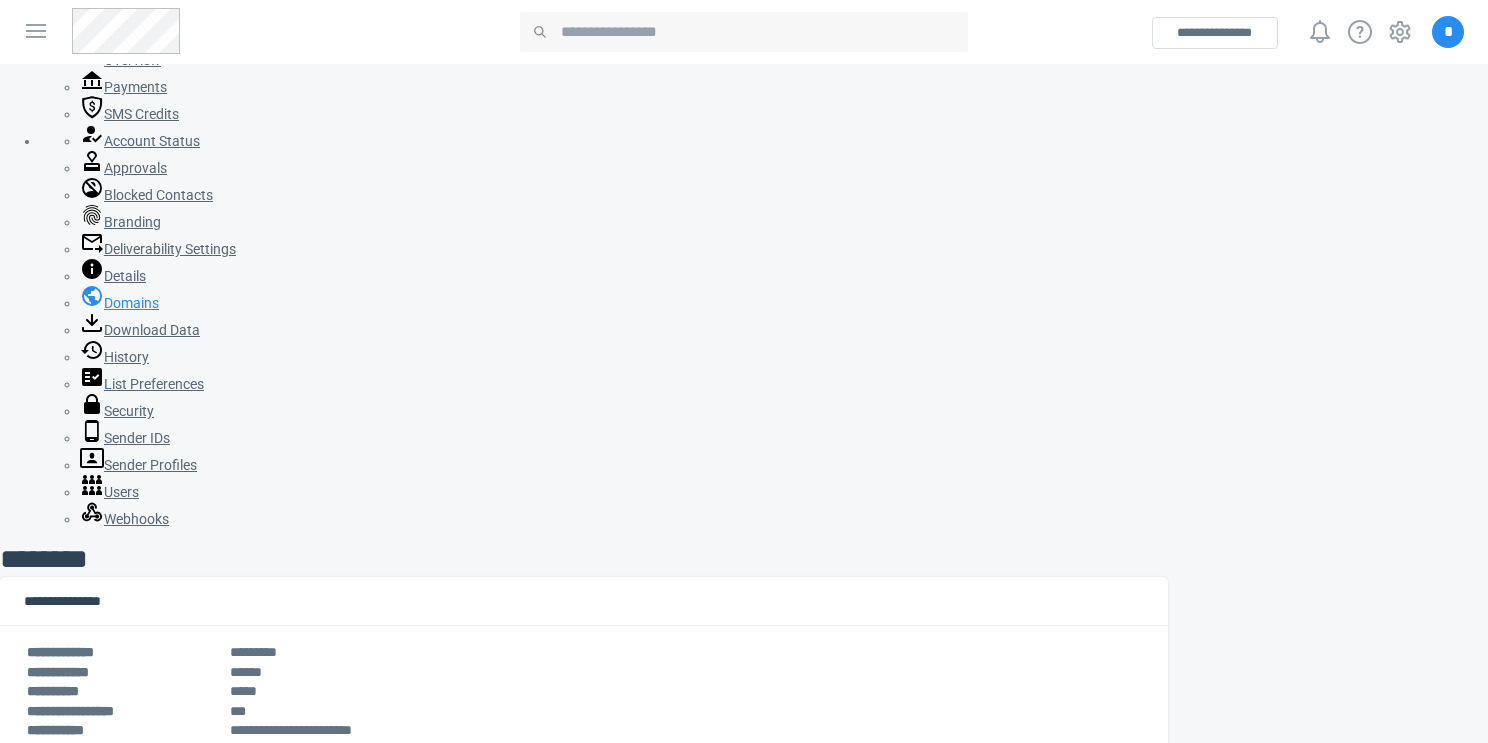 click on "Domains" at bounding box center (119, 303) 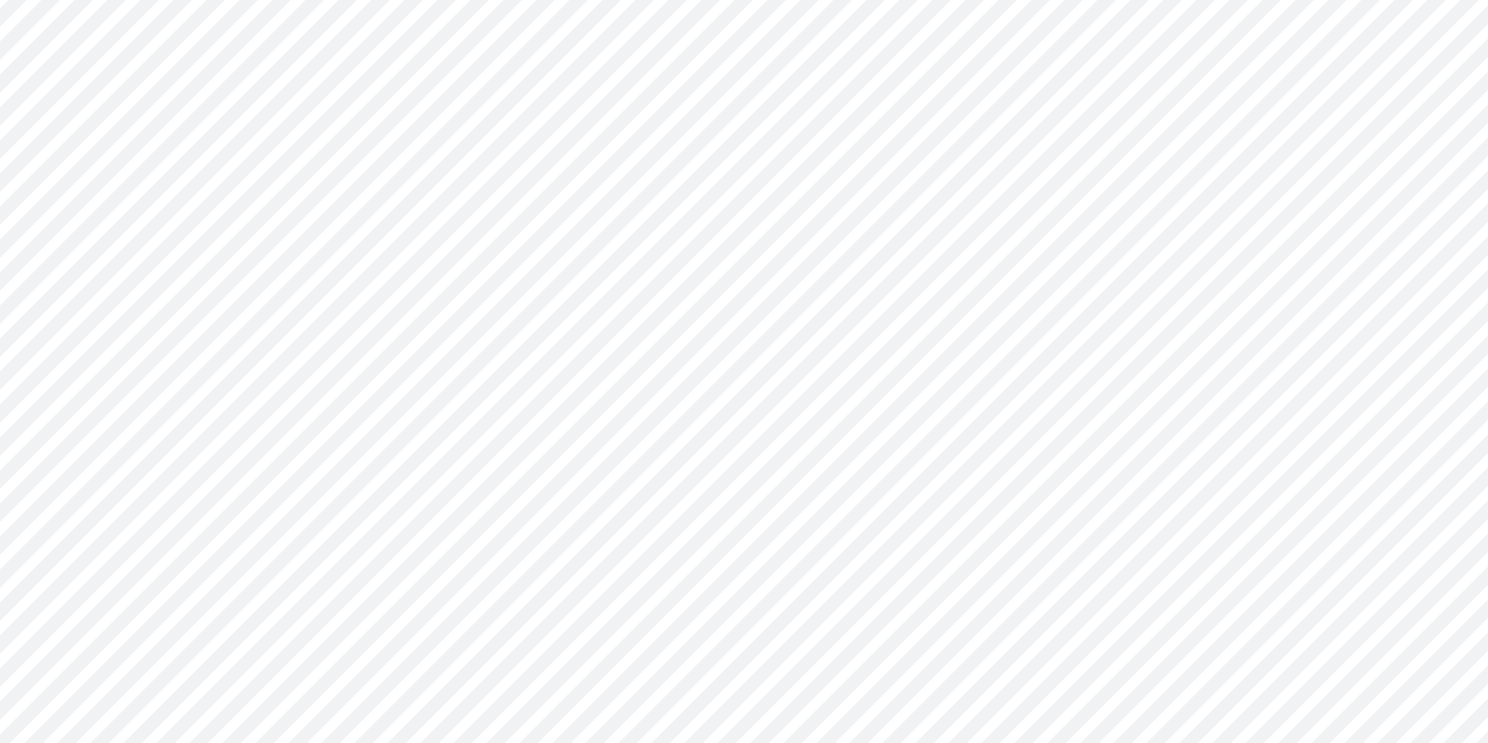 scroll, scrollTop: 39, scrollLeft: 0, axis: vertical 